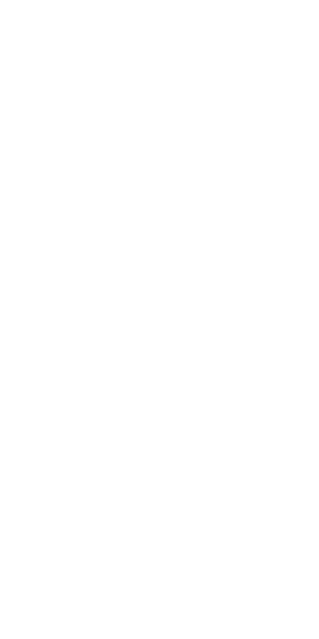scroll, scrollTop: 0, scrollLeft: 0, axis: both 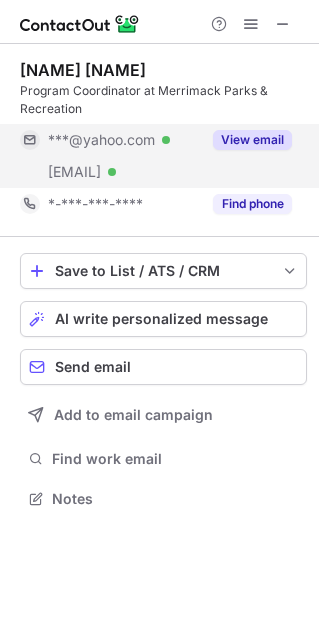 click on "View email" at bounding box center (252, 140) 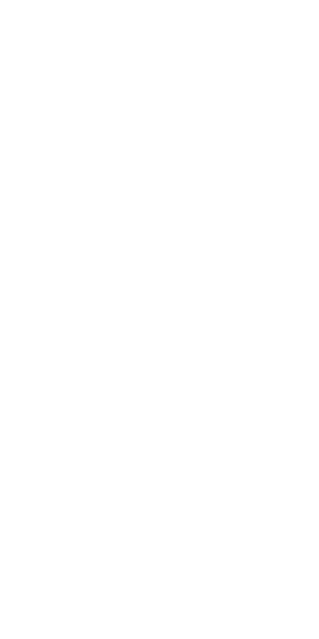 scroll, scrollTop: 0, scrollLeft: 0, axis: both 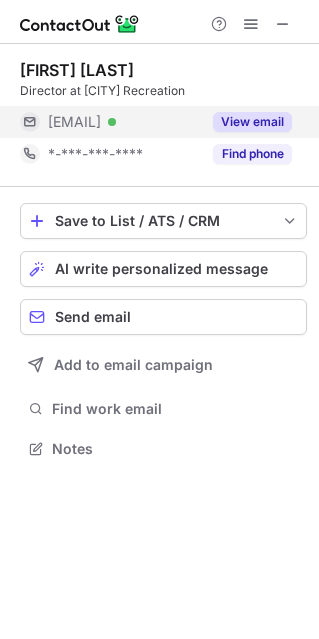 click on "View email" at bounding box center [252, 122] 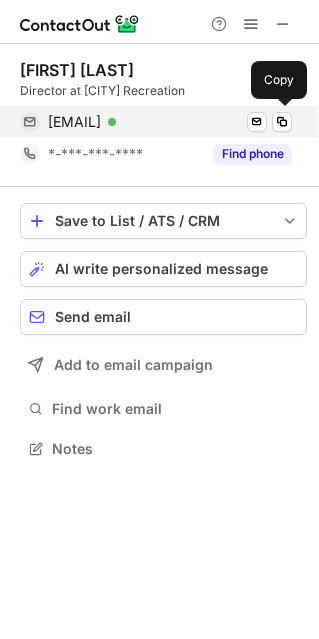 click on "[EMAIL]" at bounding box center [74, 122] 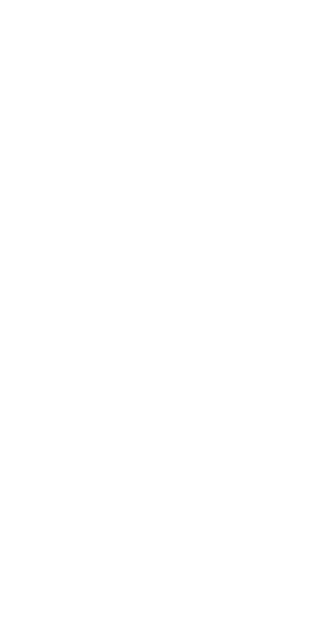 scroll, scrollTop: 0, scrollLeft: 0, axis: both 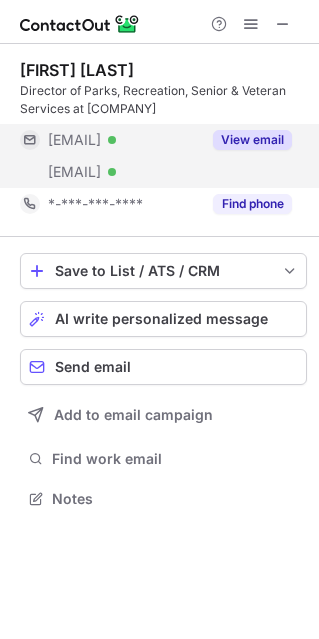 click on "View email" at bounding box center (252, 140) 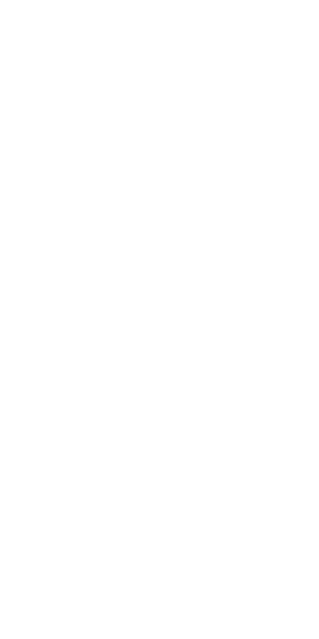 scroll, scrollTop: 0, scrollLeft: 0, axis: both 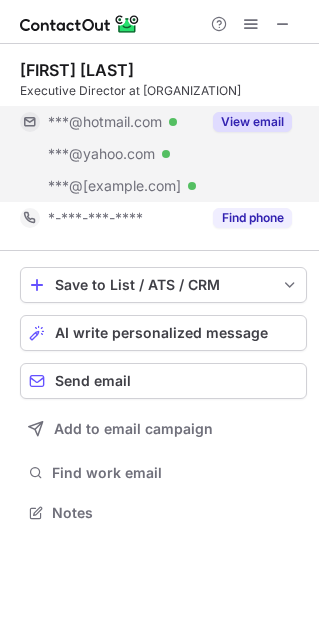 click on "View email" at bounding box center [252, 122] 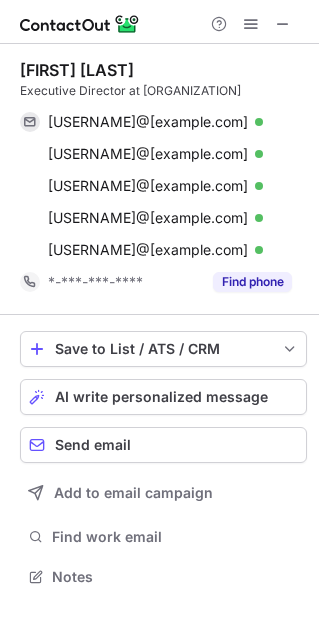 scroll, scrollTop: 11, scrollLeft: 9, axis: both 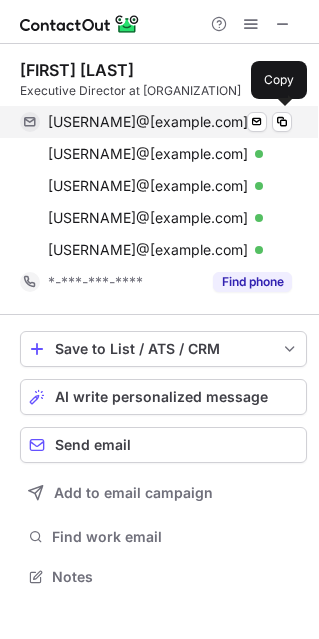 drag, startPoint x: 134, startPoint y: 115, endPoint x: 110, endPoint y: 134, distance: 30.610456 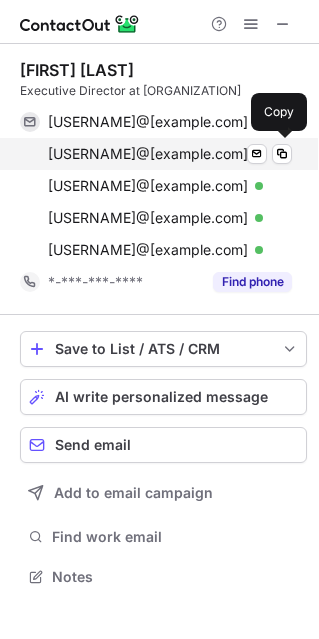click on "awildman110@yahoo.com" at bounding box center [148, 154] 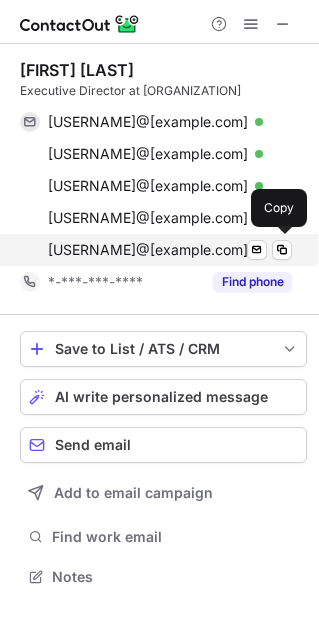 click on "andywildman@granvillerec.org" at bounding box center (148, 250) 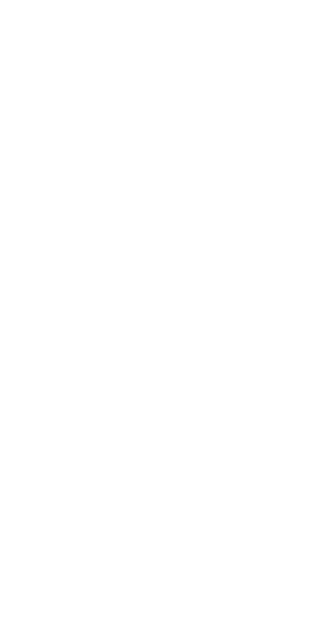 scroll, scrollTop: 0, scrollLeft: 0, axis: both 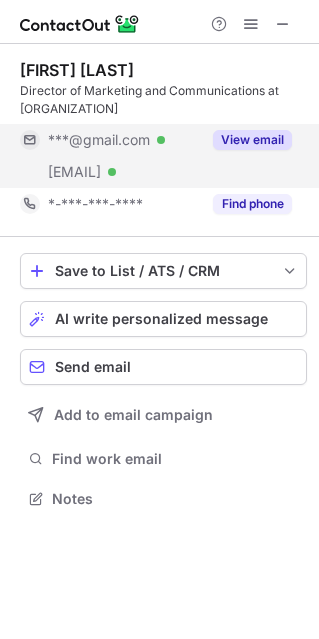 click on "View email" at bounding box center (252, 140) 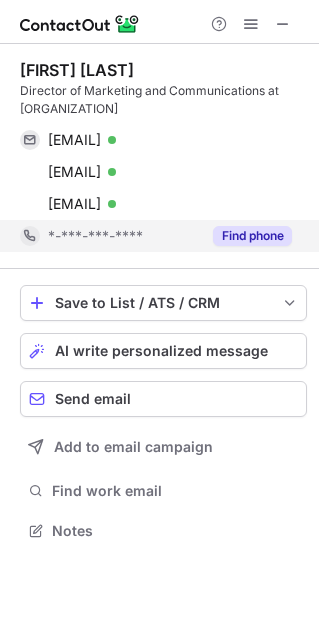scroll, scrollTop: 10, scrollLeft: 9, axis: both 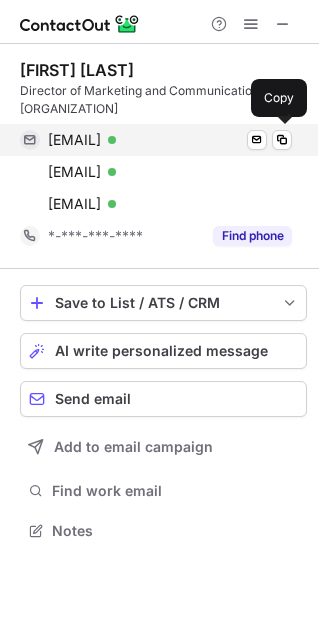 click on "adriaallison@gmail.com" at bounding box center [74, 140] 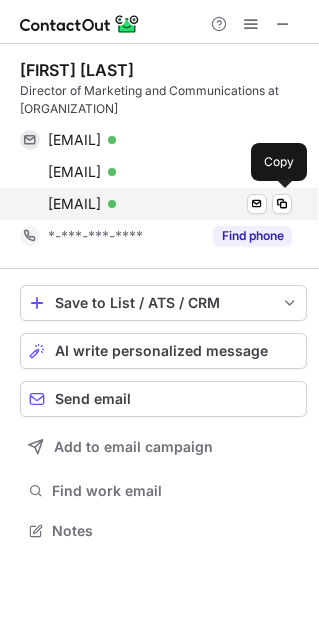 click on "abergeron@mwcd.org" at bounding box center [74, 204] 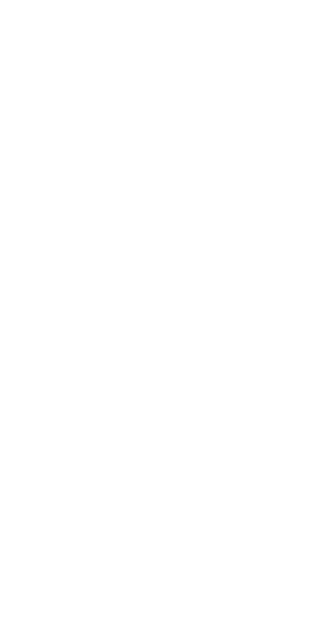 scroll, scrollTop: 0, scrollLeft: 0, axis: both 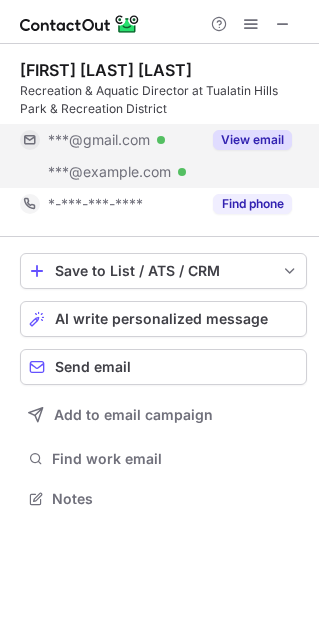drag, startPoint x: 264, startPoint y: 135, endPoint x: 200, endPoint y: 175, distance: 75.47185 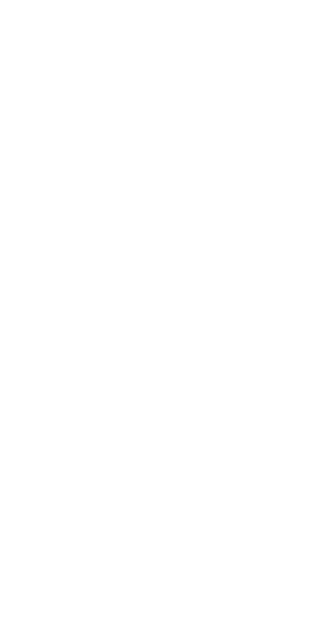 scroll, scrollTop: 0, scrollLeft: 0, axis: both 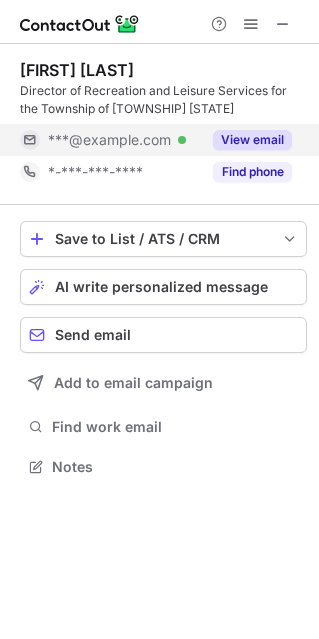 click on "View email" at bounding box center (252, 140) 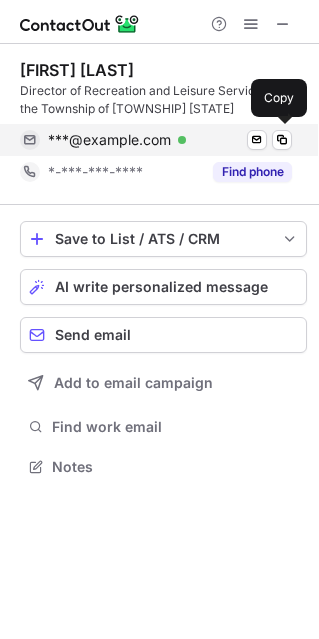 click on "***@example.com" at bounding box center [109, 140] 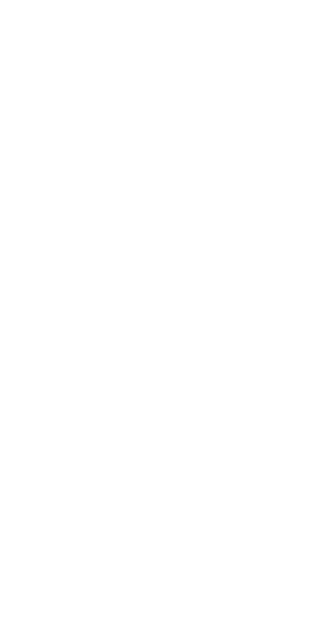 scroll, scrollTop: 0, scrollLeft: 0, axis: both 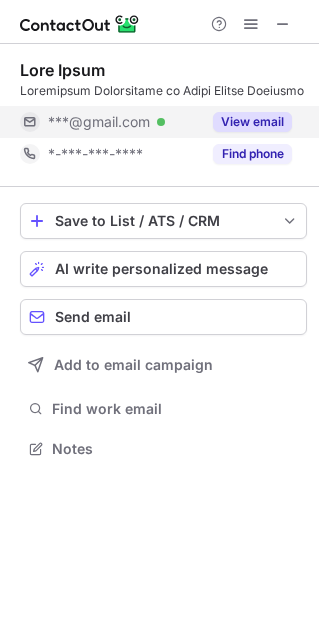 click on "View email" at bounding box center [252, 122] 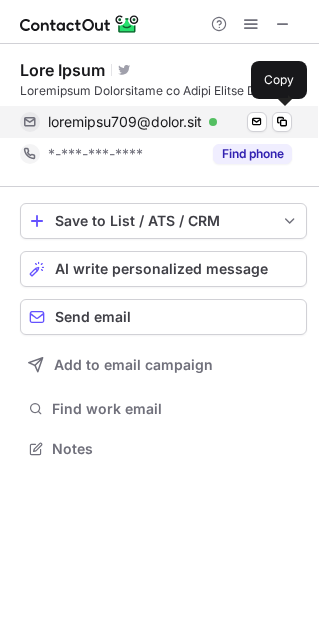click on "loremipsu709@dolor.sit" at bounding box center [125, 122] 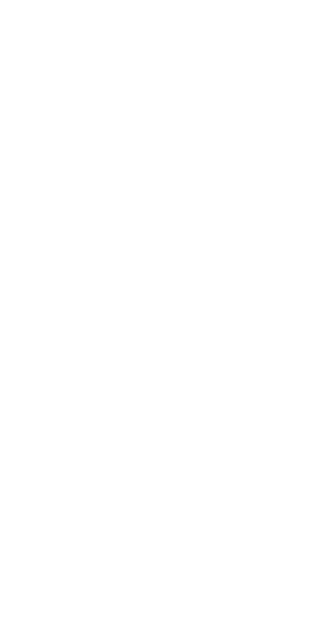 scroll, scrollTop: 0, scrollLeft: 0, axis: both 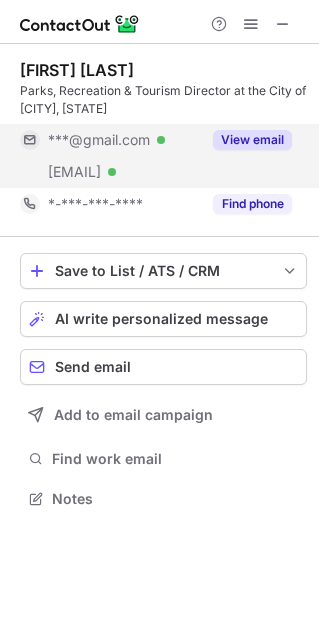 click on "View email" at bounding box center (252, 140) 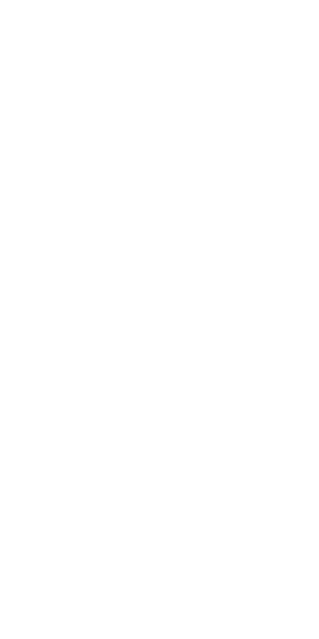 scroll, scrollTop: 0, scrollLeft: 0, axis: both 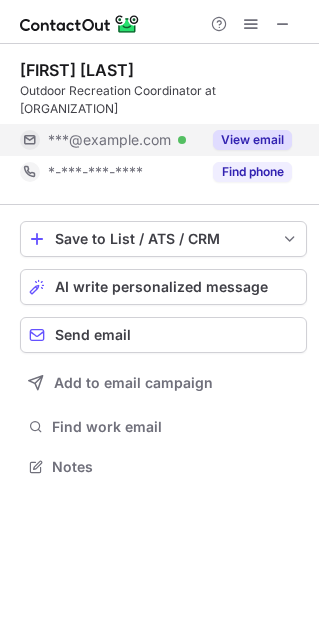 click on "View email" at bounding box center [252, 140] 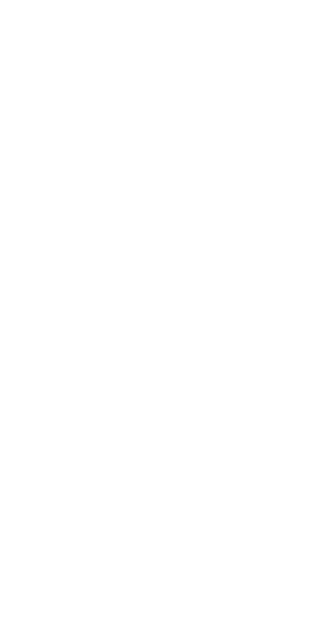 scroll, scrollTop: 0, scrollLeft: 0, axis: both 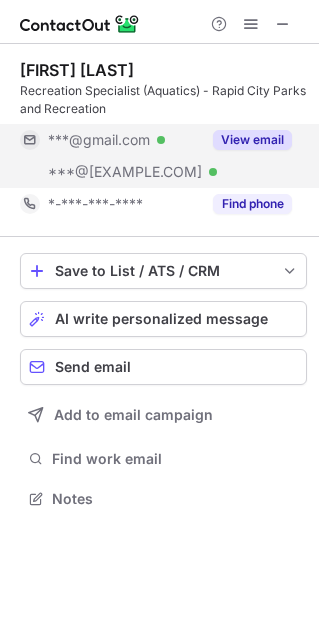 click on "View email" at bounding box center (252, 140) 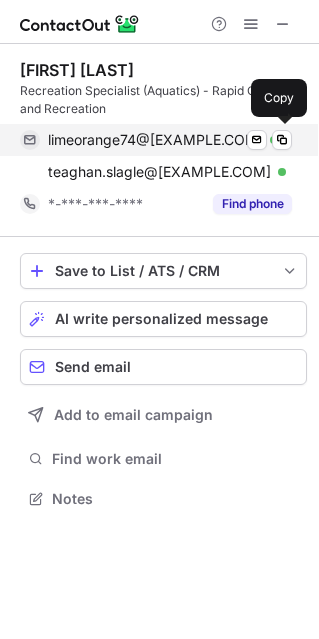 click on "limeorange74@gmail.com" at bounding box center (155, 140) 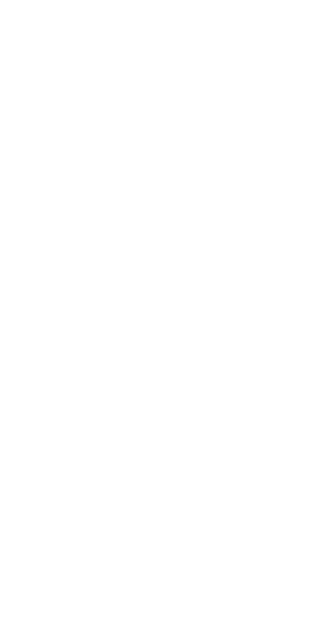 scroll, scrollTop: 0, scrollLeft: 0, axis: both 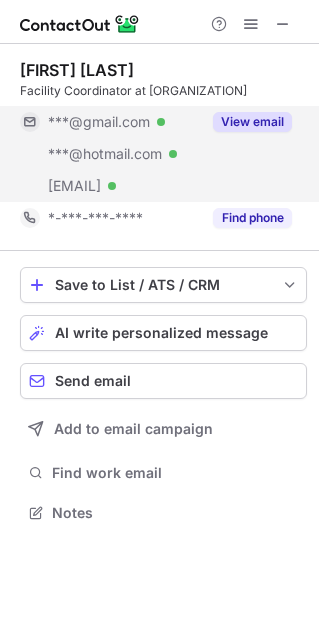 click on "View email" at bounding box center [252, 122] 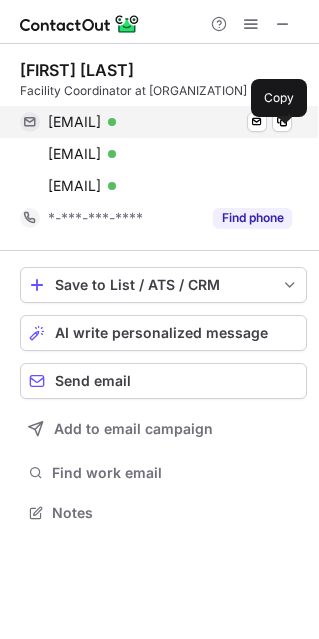 click on "crickk03@gmail.com" at bounding box center (74, 122) 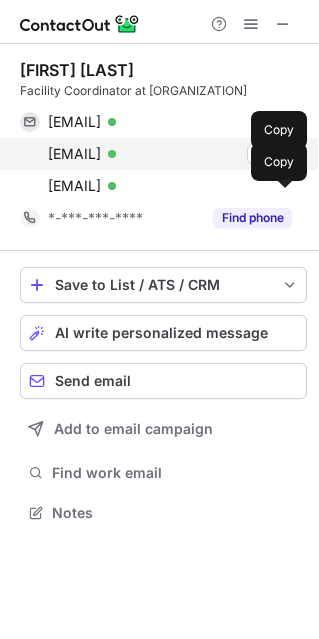 drag, startPoint x: 159, startPoint y: 161, endPoint x: 148, endPoint y: 171, distance: 14.866069 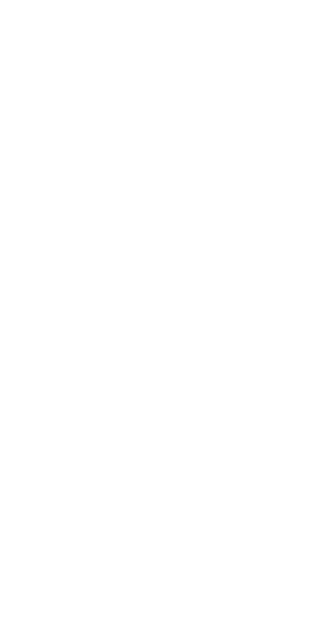 scroll, scrollTop: 0, scrollLeft: 0, axis: both 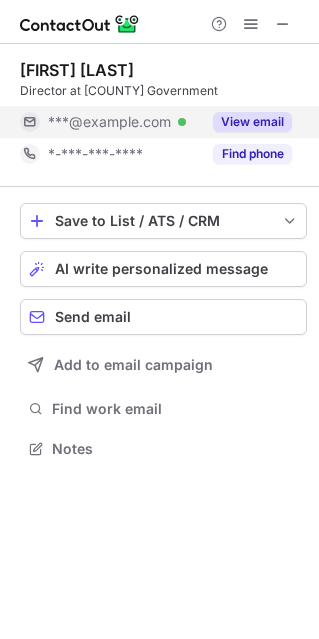 click on "View email" at bounding box center (252, 122) 